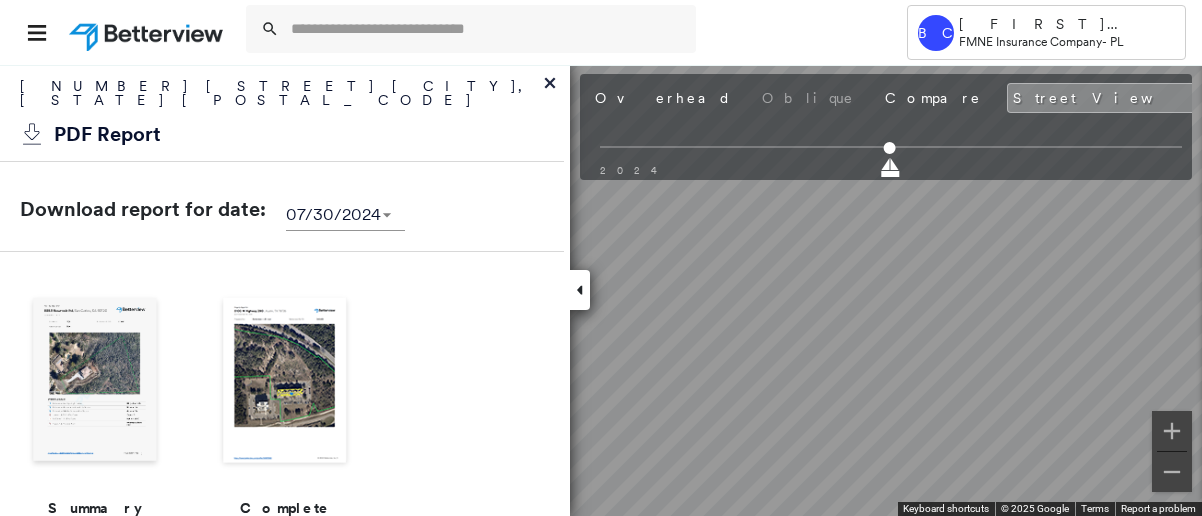 scroll, scrollTop: 0, scrollLeft: 0, axis: both 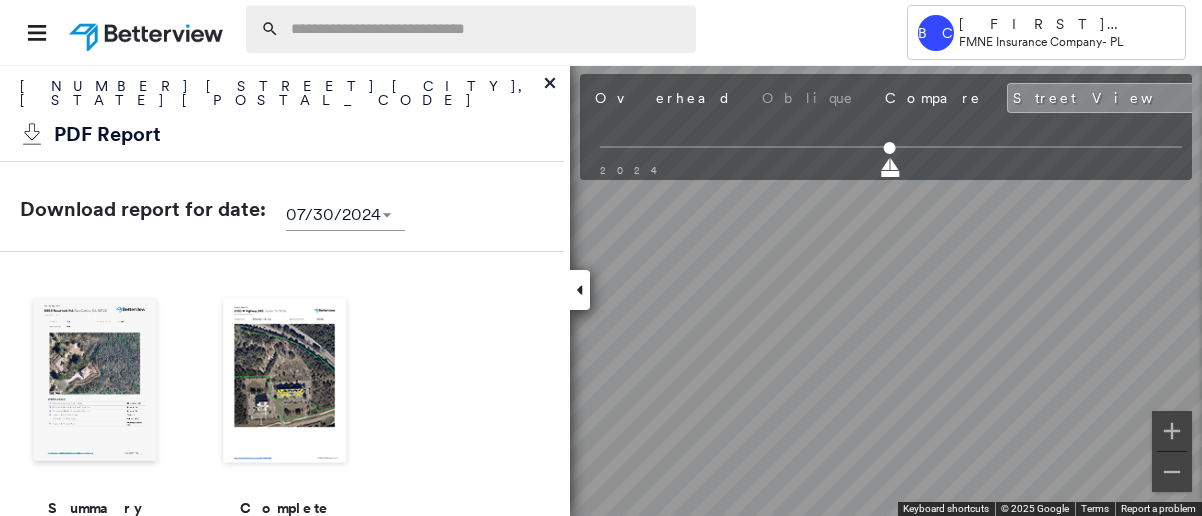 drag, startPoint x: 0, startPoint y: 0, endPoint x: 303, endPoint y: 21, distance: 303.72684 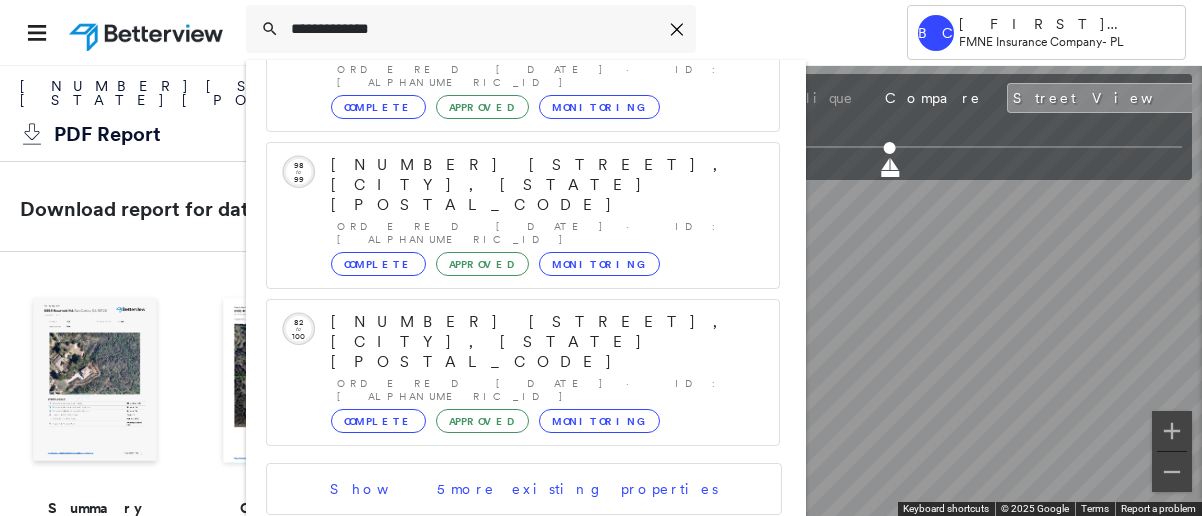 scroll, scrollTop: 483, scrollLeft: 0, axis: vertical 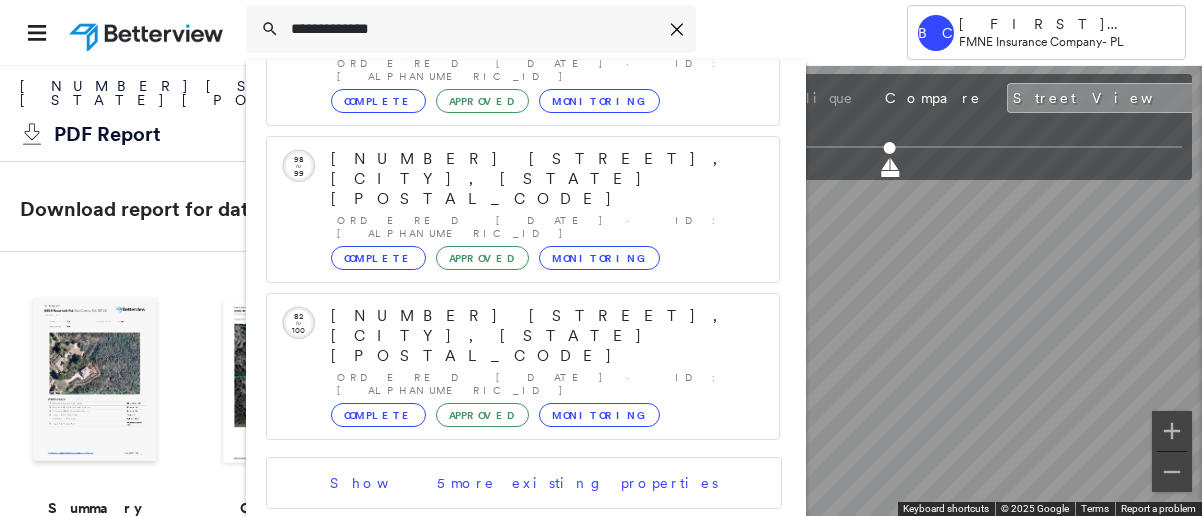 type on "**********" 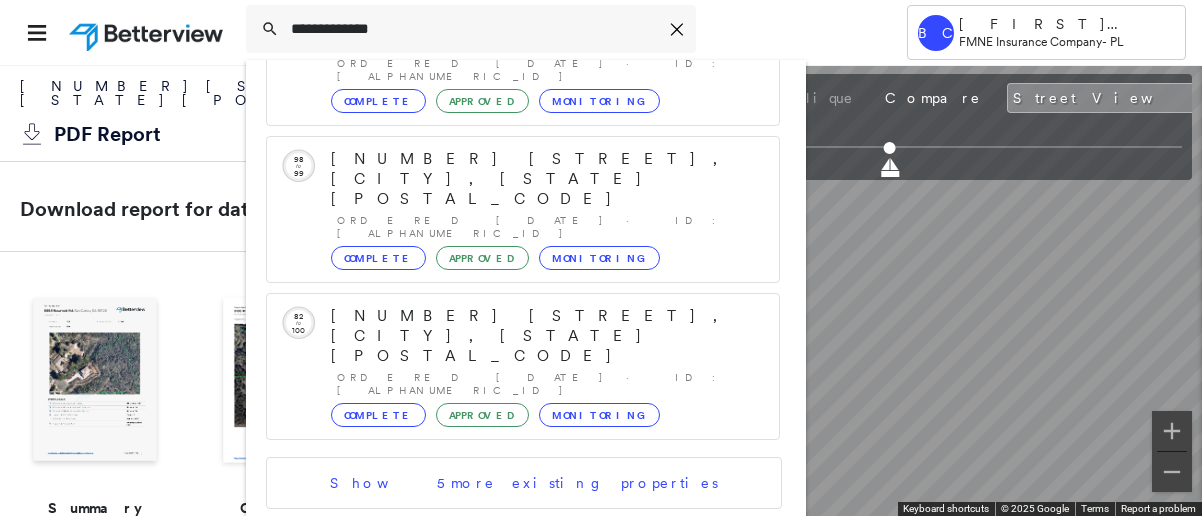 click on "[NUMBER] [STREET], [CITY], [STATE] [POSTAL_CODE]" at bounding box center (501, 628) 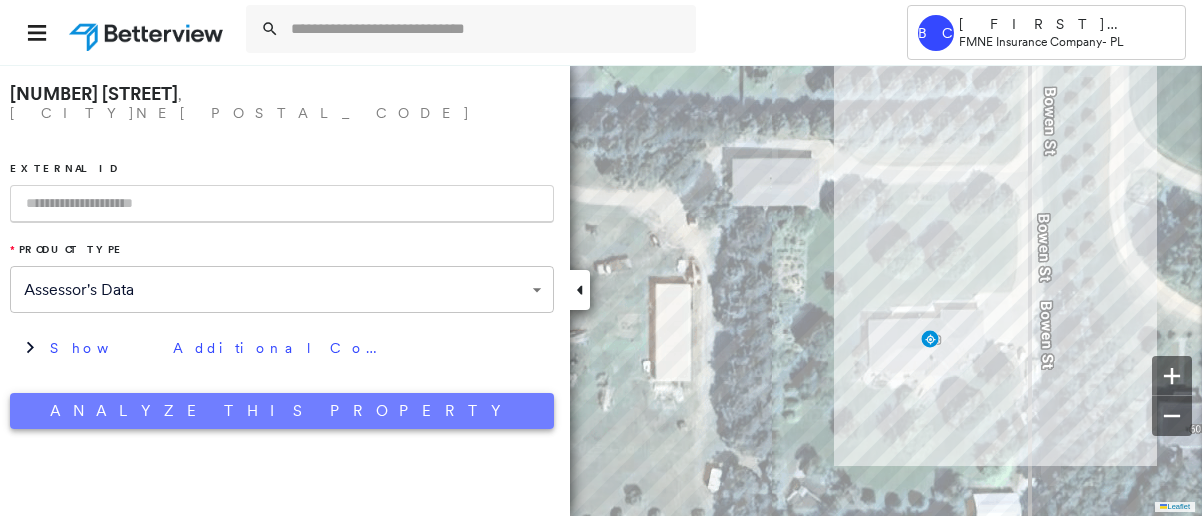 click on "Analyze This Property" at bounding box center [282, 411] 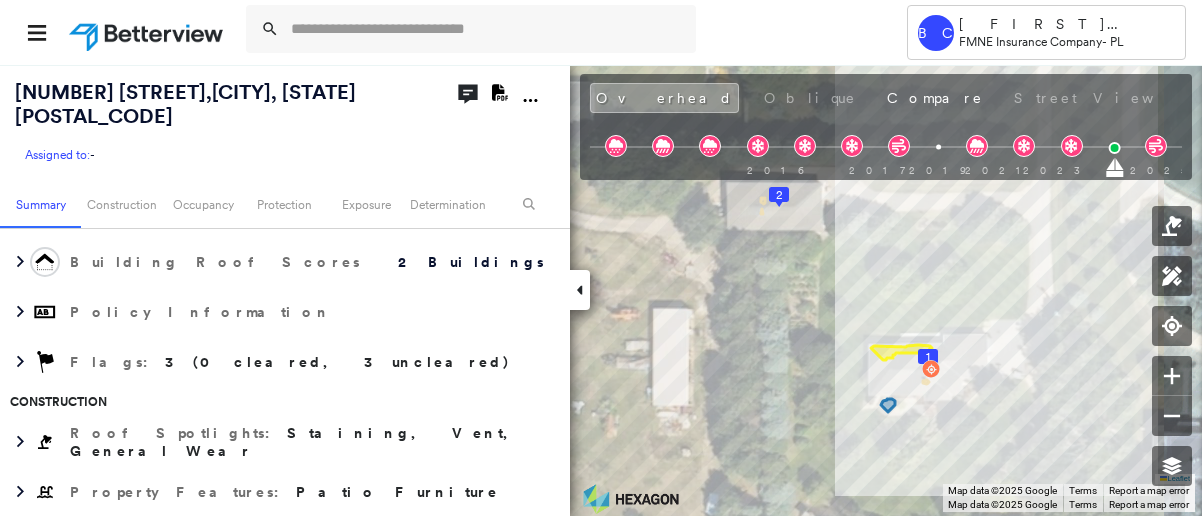 scroll, scrollTop: 400, scrollLeft: 0, axis: vertical 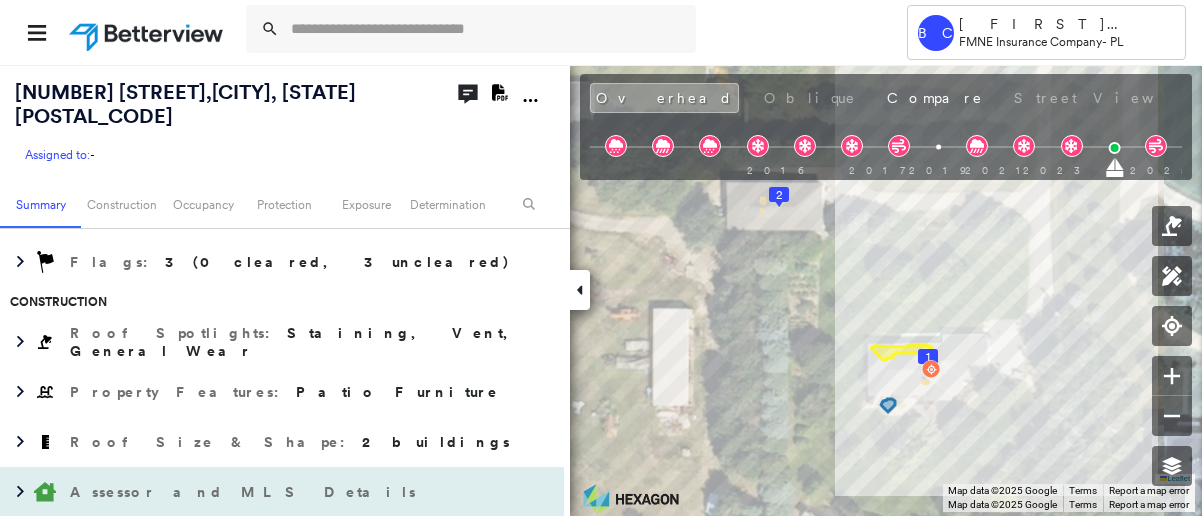click on "Assessor and MLS Details" at bounding box center (245, 492) 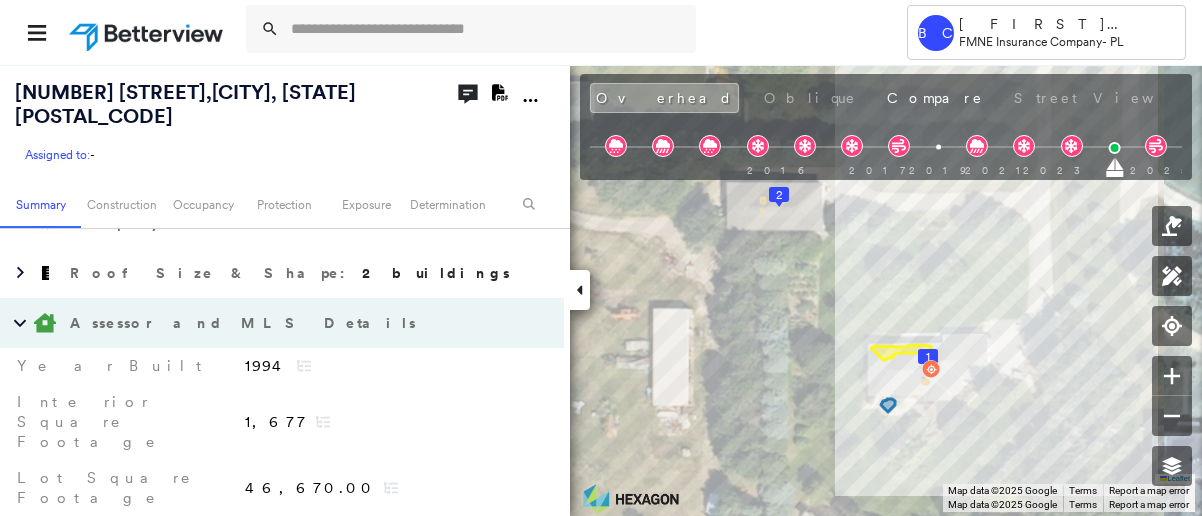 scroll, scrollTop: 600, scrollLeft: 0, axis: vertical 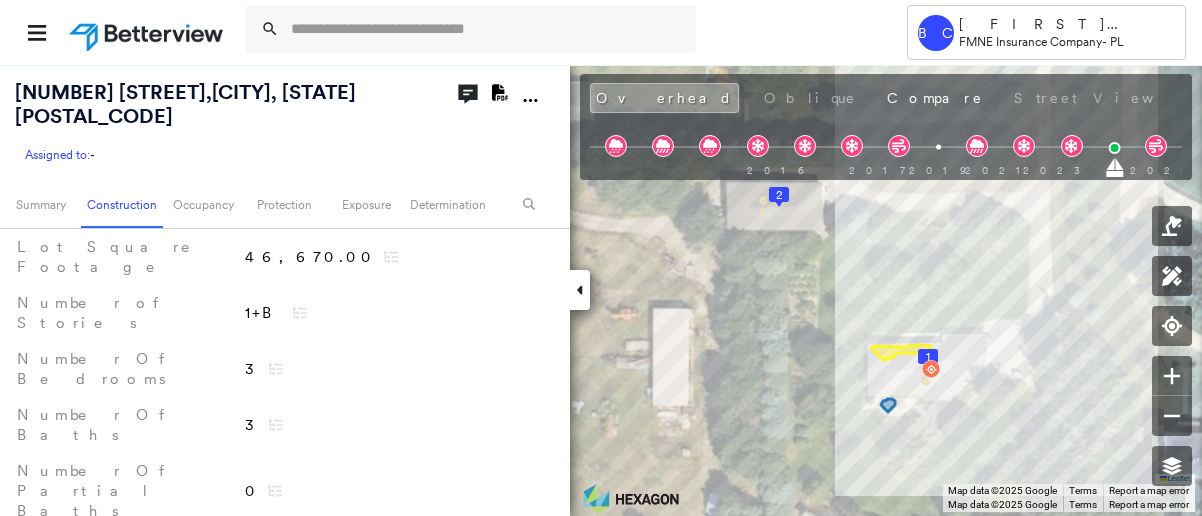 click on "Ownership" at bounding box center [262, 644] 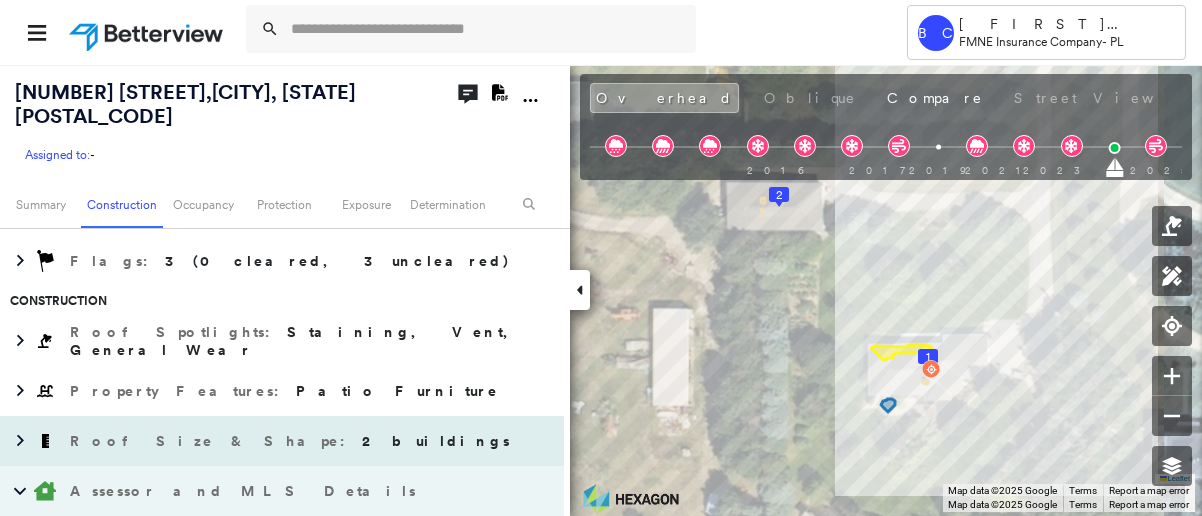 scroll, scrollTop: 400, scrollLeft: 0, axis: vertical 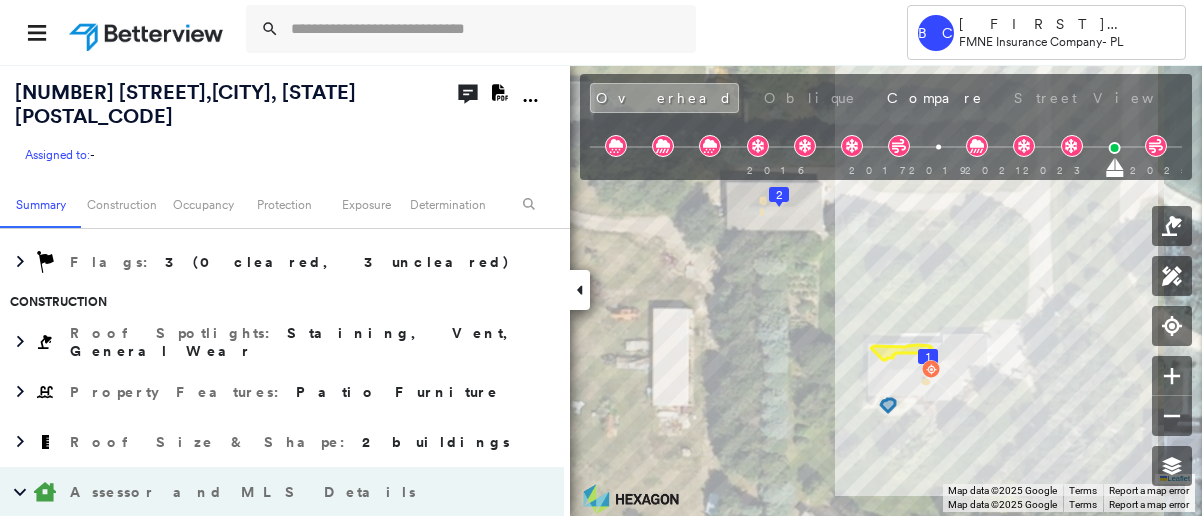 click on "Google" at bounding box center [1273, 98] 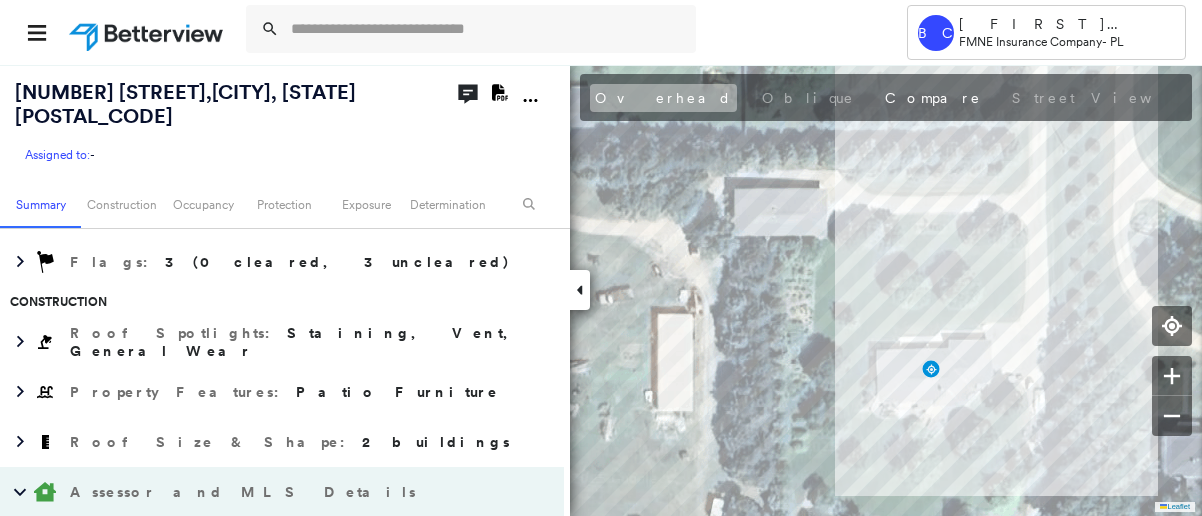 click on "Overhead" at bounding box center [663, 98] 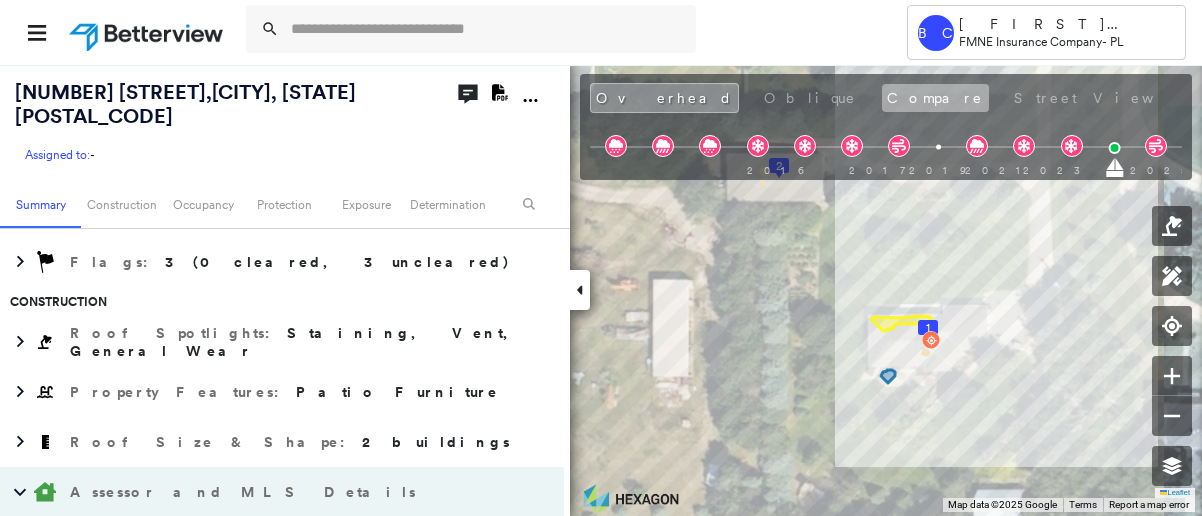 click on "Compare" at bounding box center [935, 98] 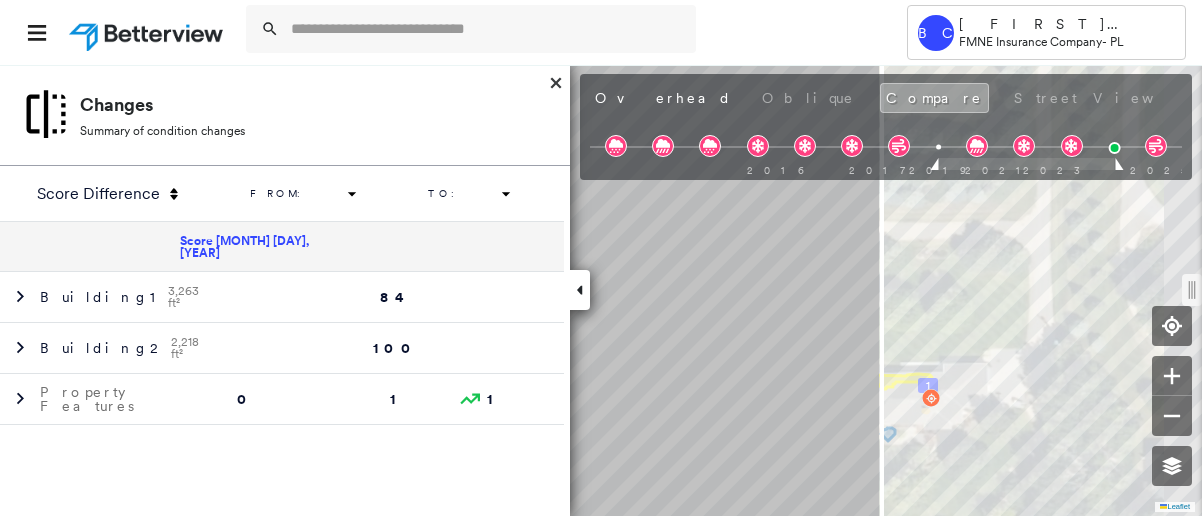 click on "[MONTH] [DAY], [YEAR]" at bounding box center (1652, 100) 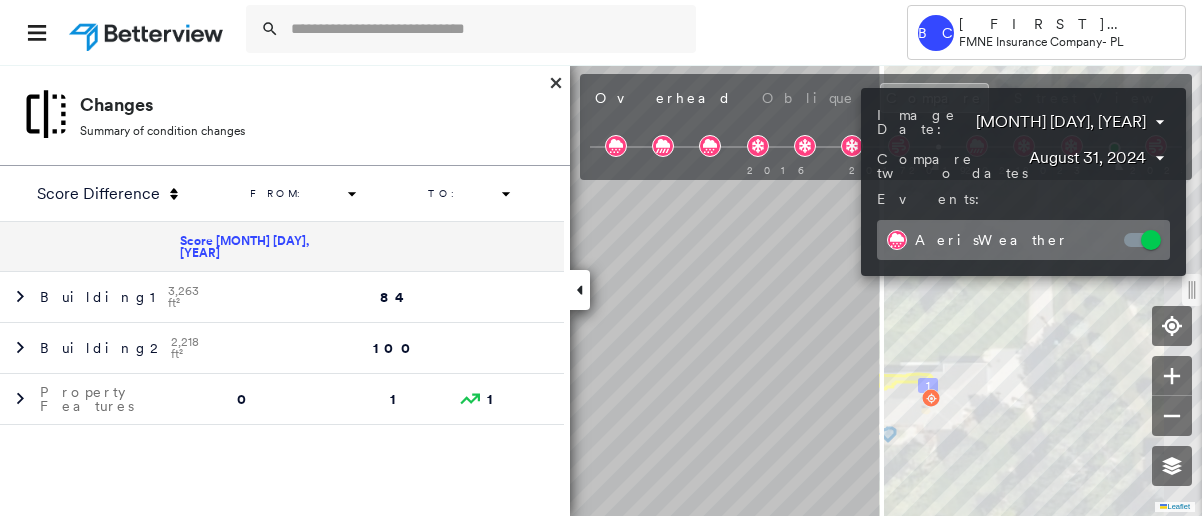 click at bounding box center (601, 258) 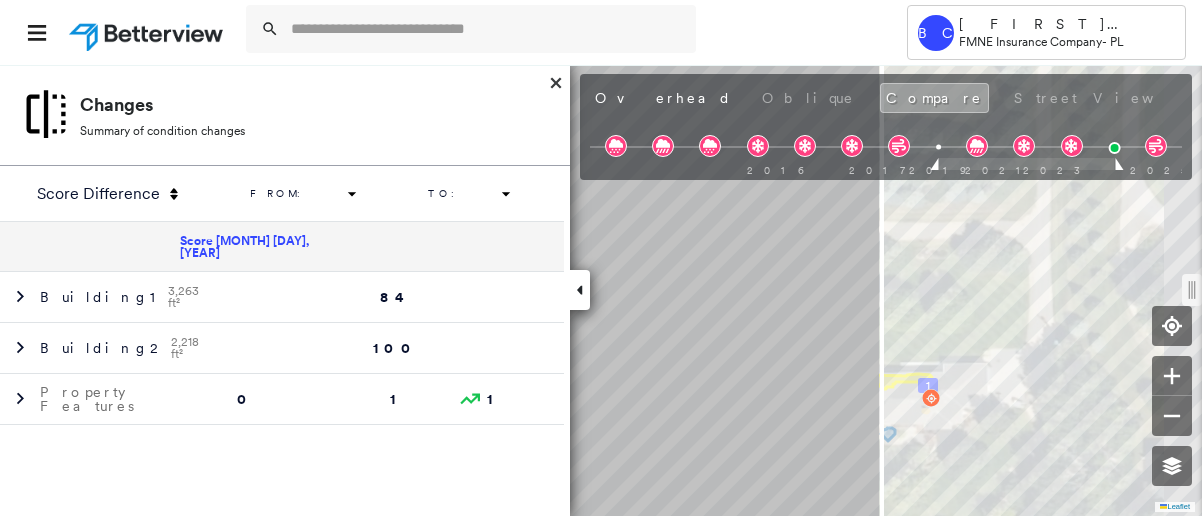 click on "Overhead" at bounding box center (663, 98) 